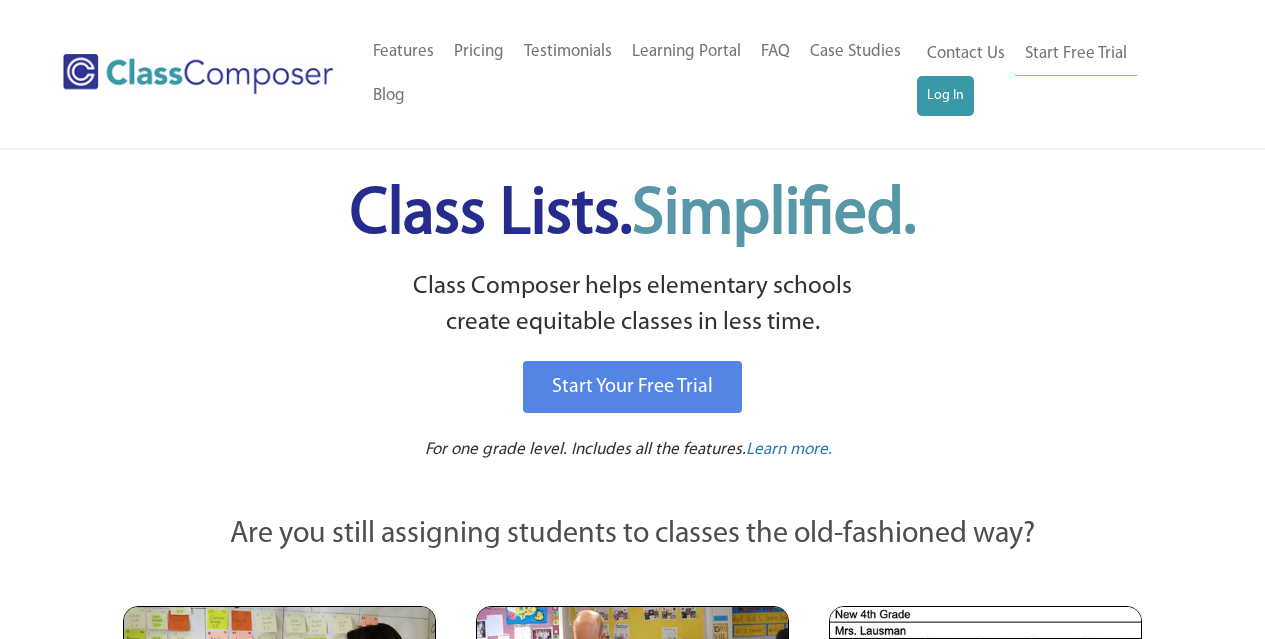 scroll, scrollTop: 0, scrollLeft: 0, axis: both 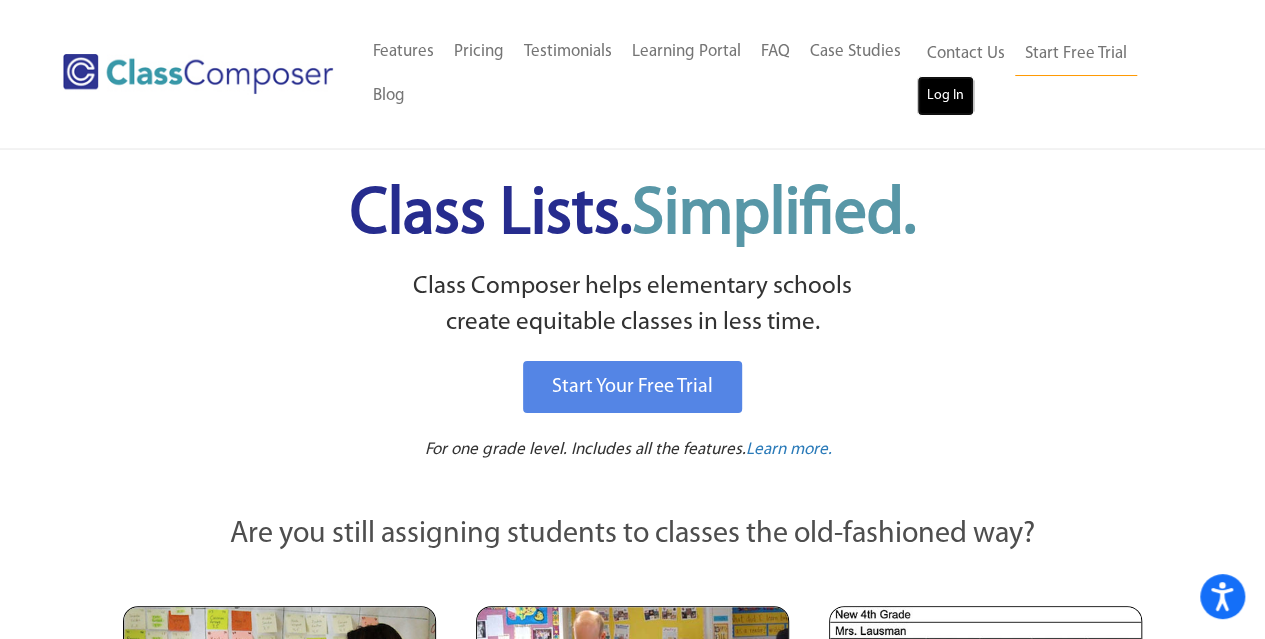 click on "Log In" at bounding box center [945, 96] 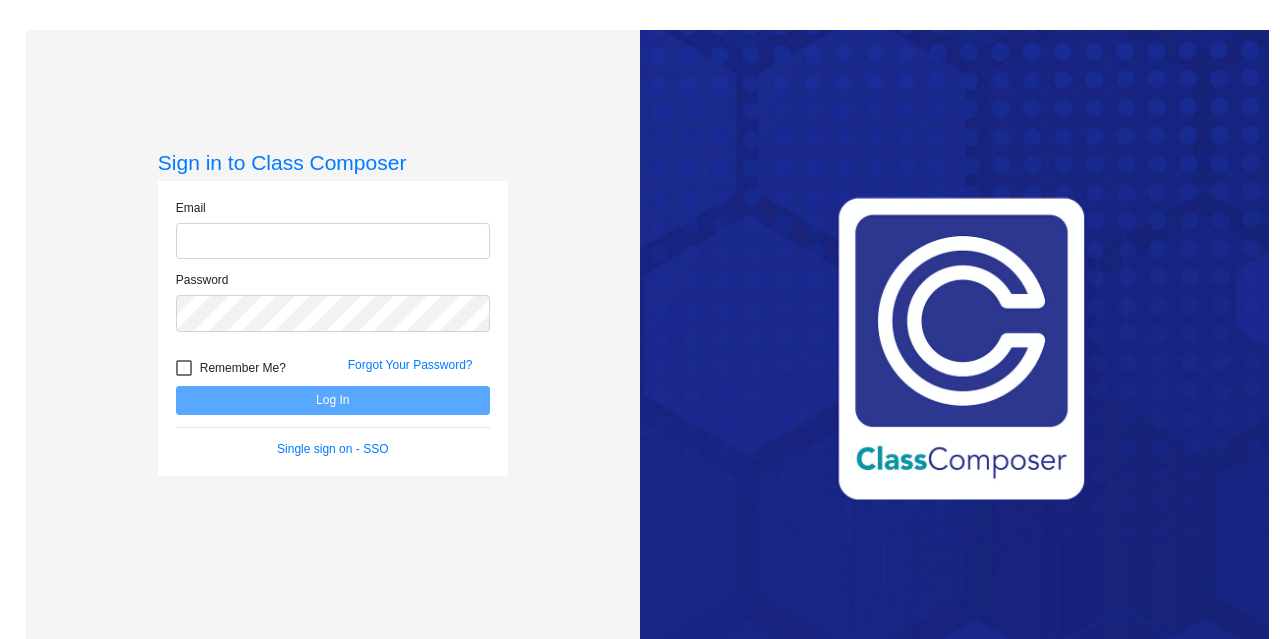 scroll, scrollTop: 0, scrollLeft: 0, axis: both 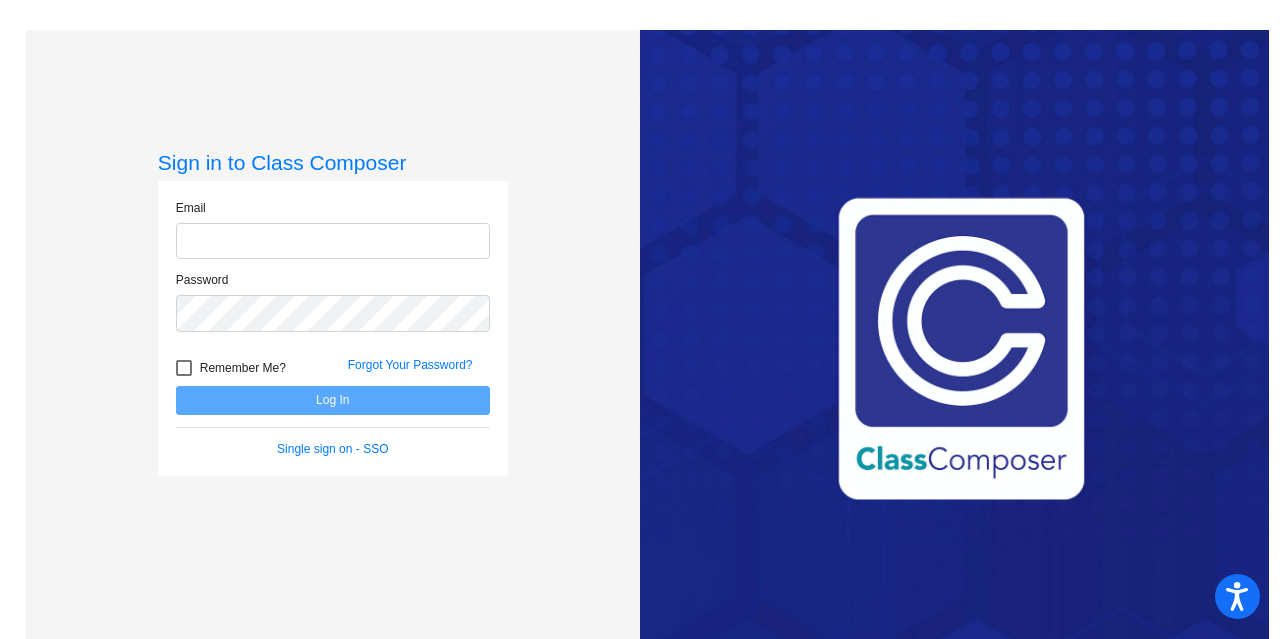 click 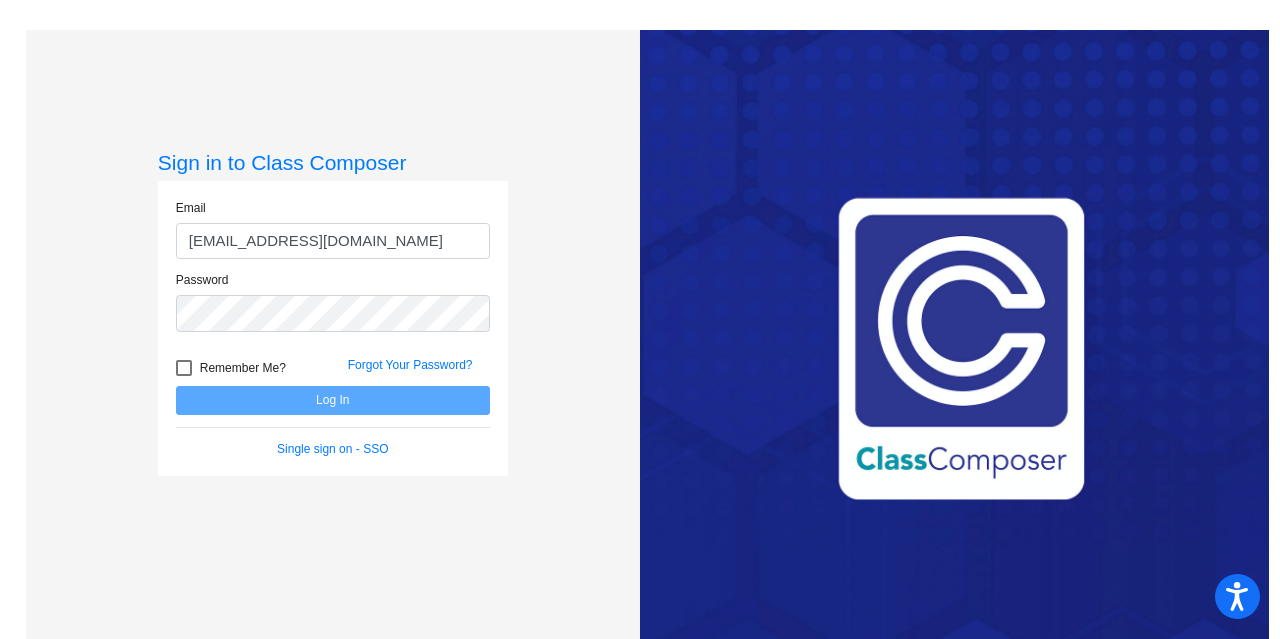 click on "Password" 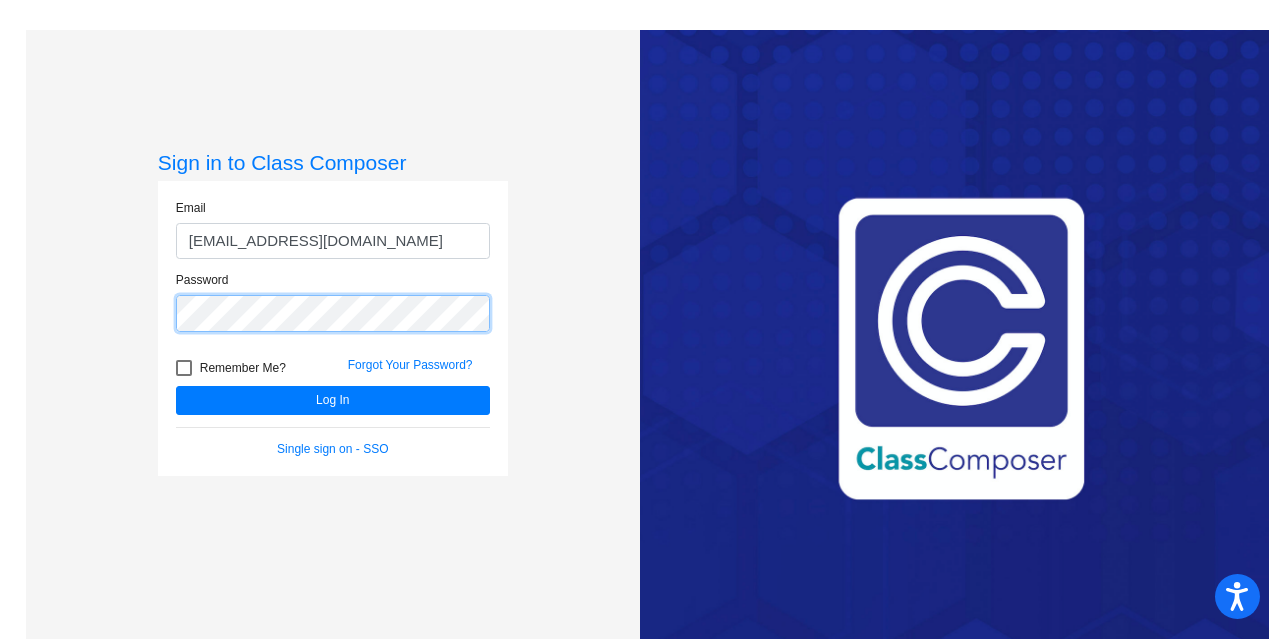 click on "Log In" 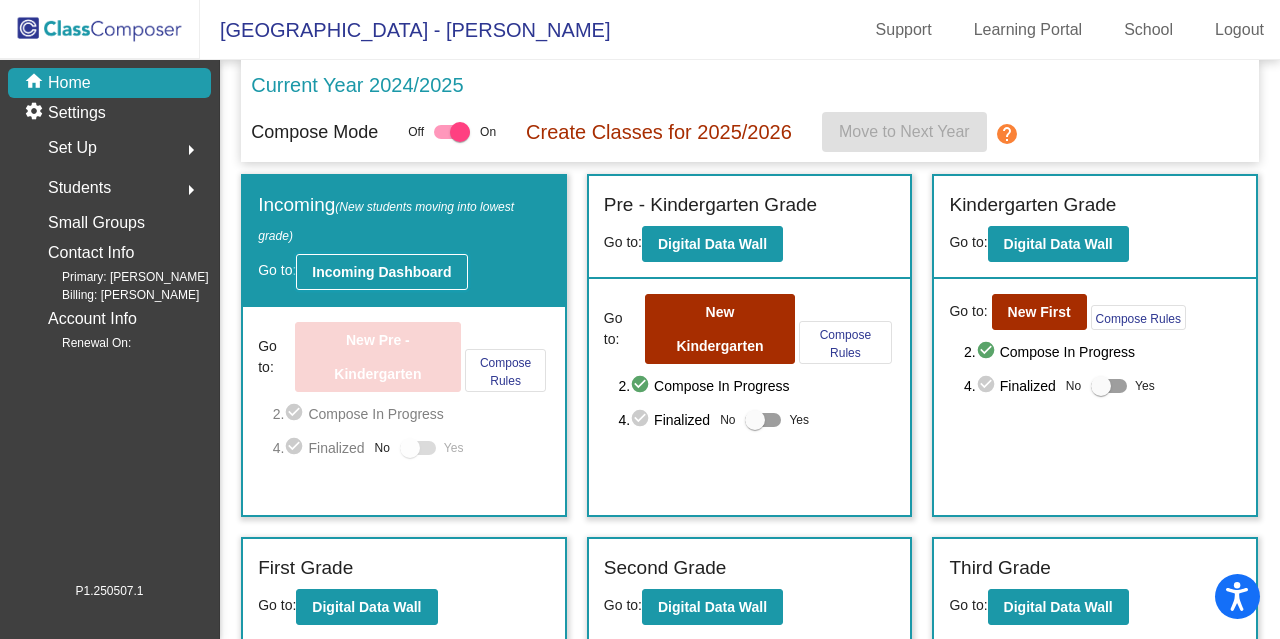 click on "Incoming Dashboard" 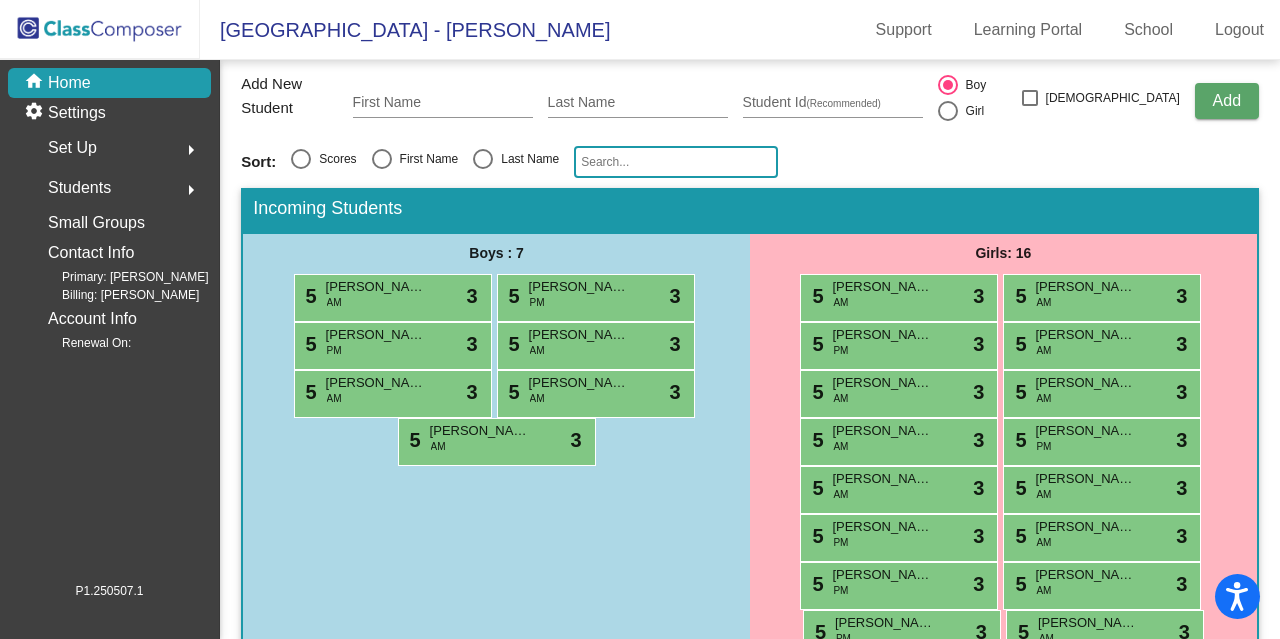 scroll, scrollTop: 306, scrollLeft: 0, axis: vertical 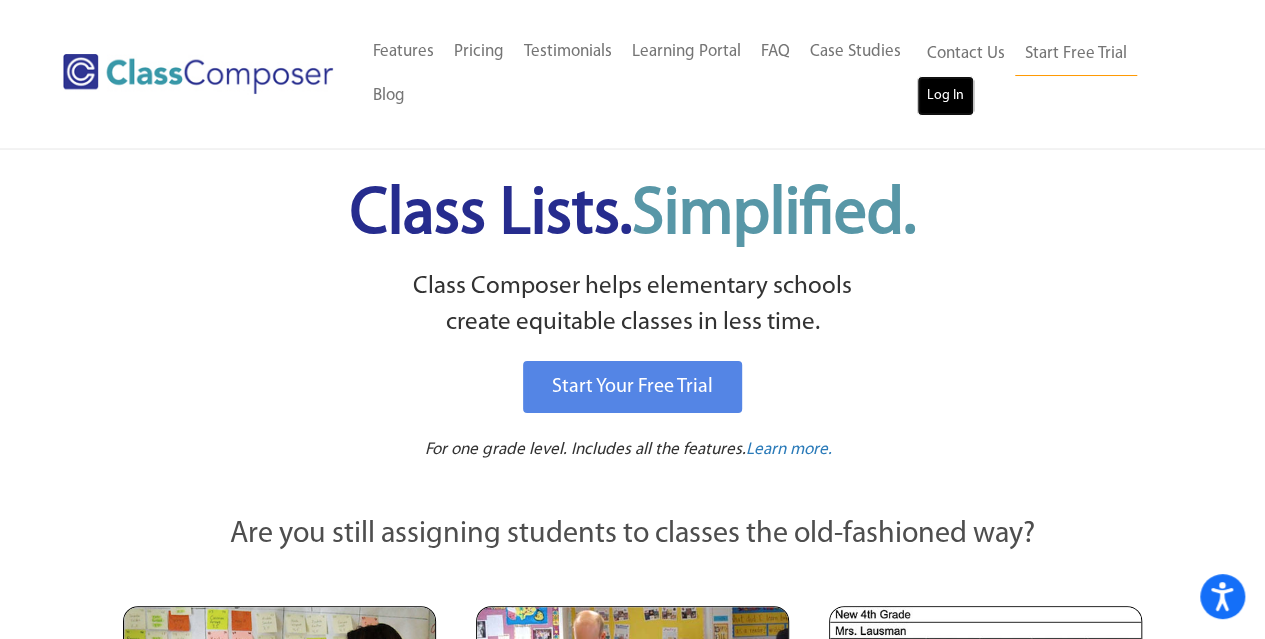 click on "Log In" at bounding box center (945, 96) 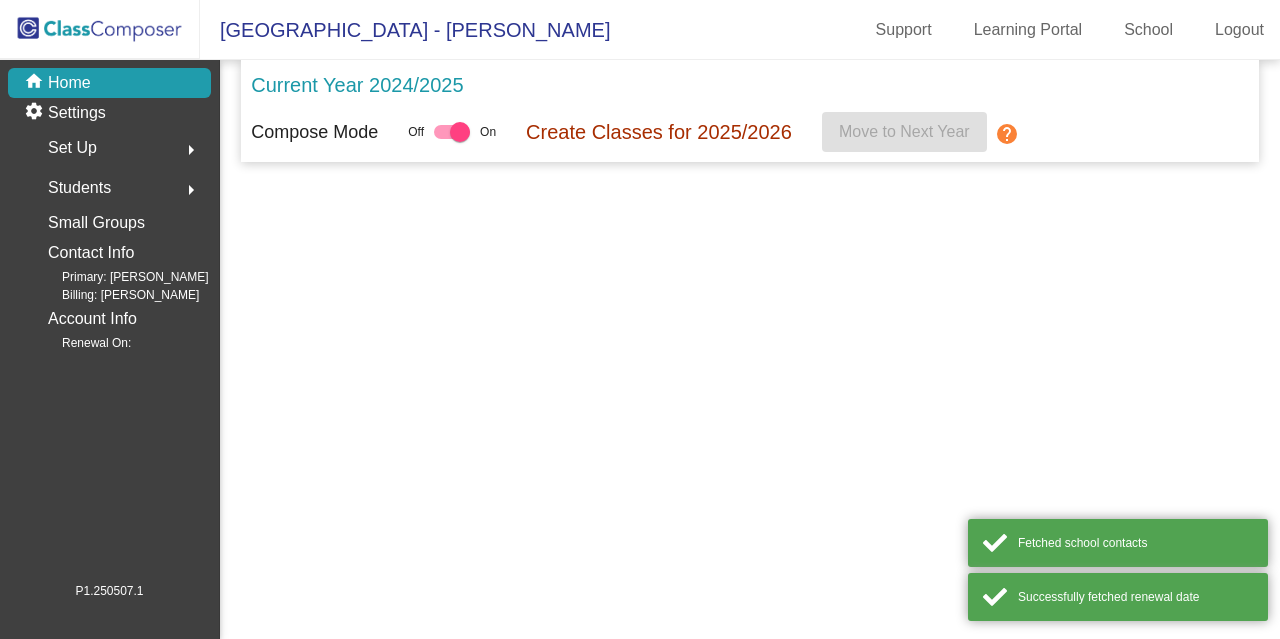 scroll, scrollTop: 0, scrollLeft: 0, axis: both 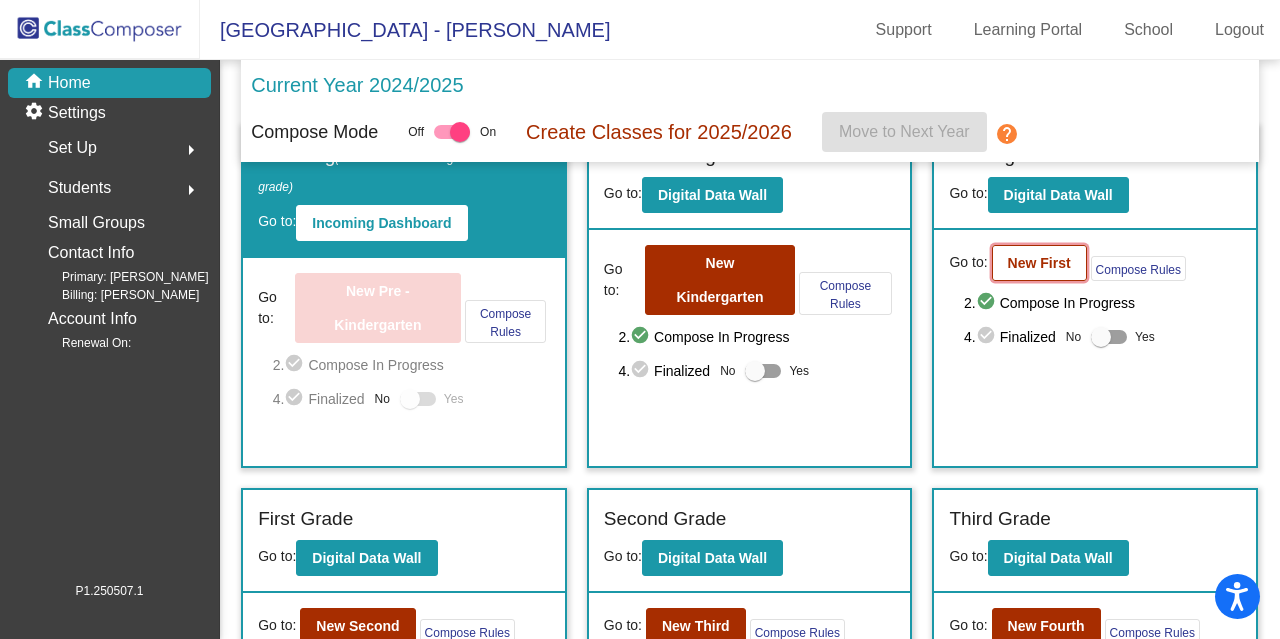 click on "New First" 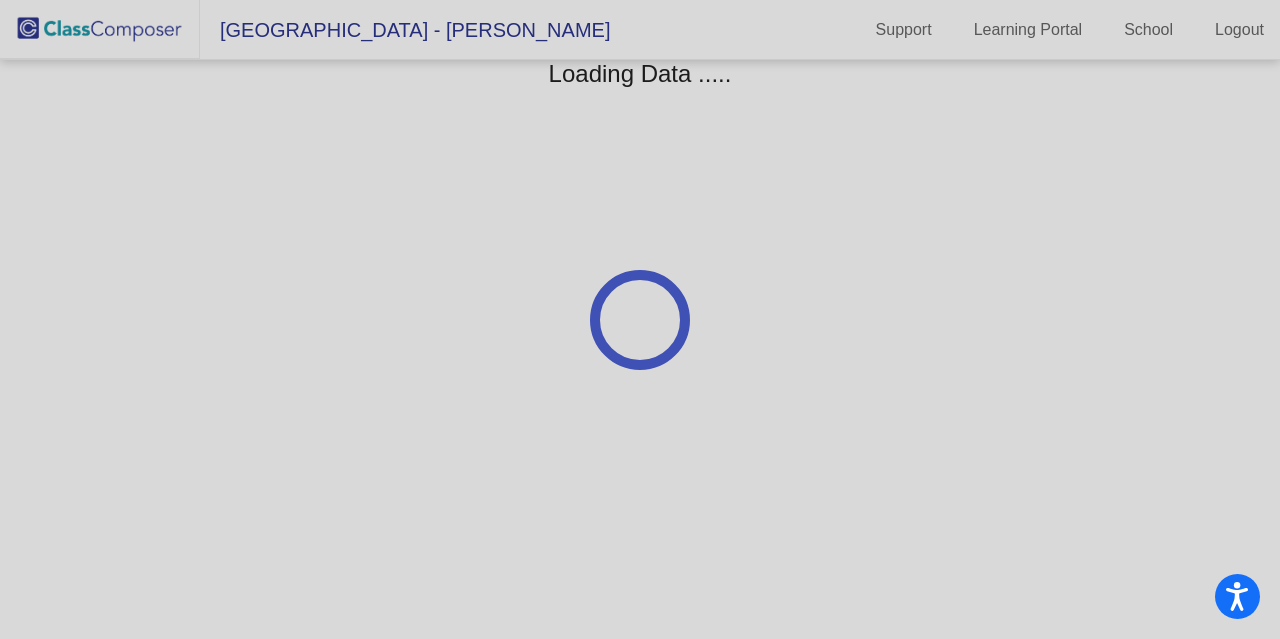 scroll, scrollTop: 0, scrollLeft: 0, axis: both 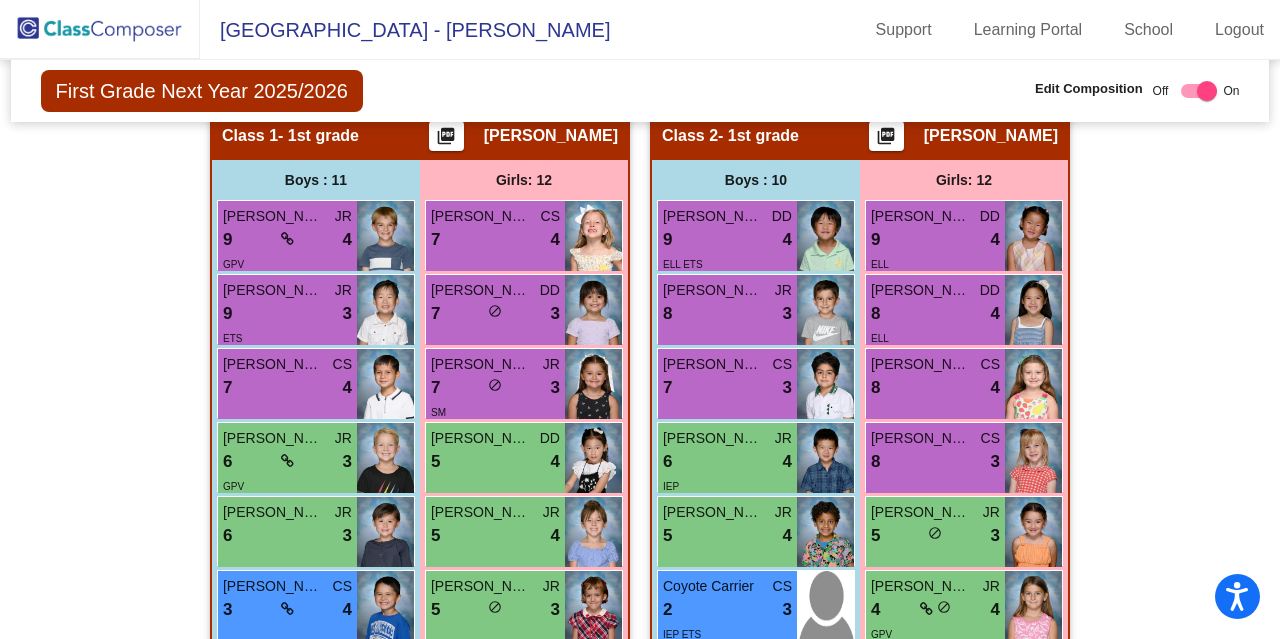 click on "picture_as_pdf" 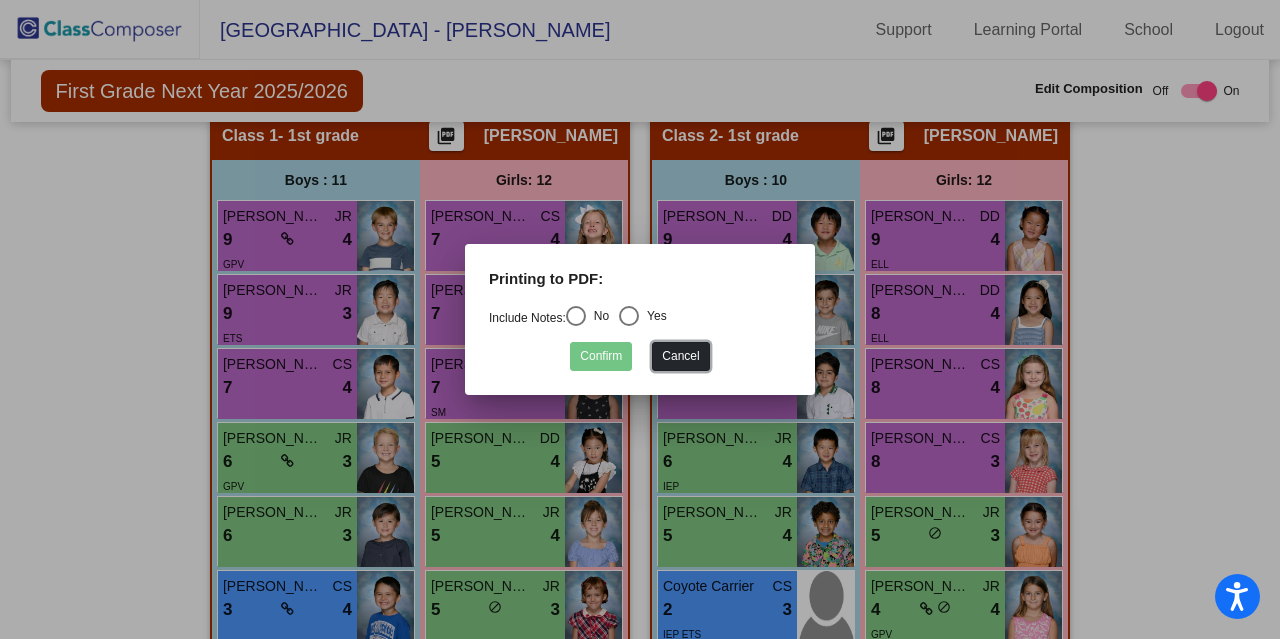 click on "Cancel" at bounding box center [680, 356] 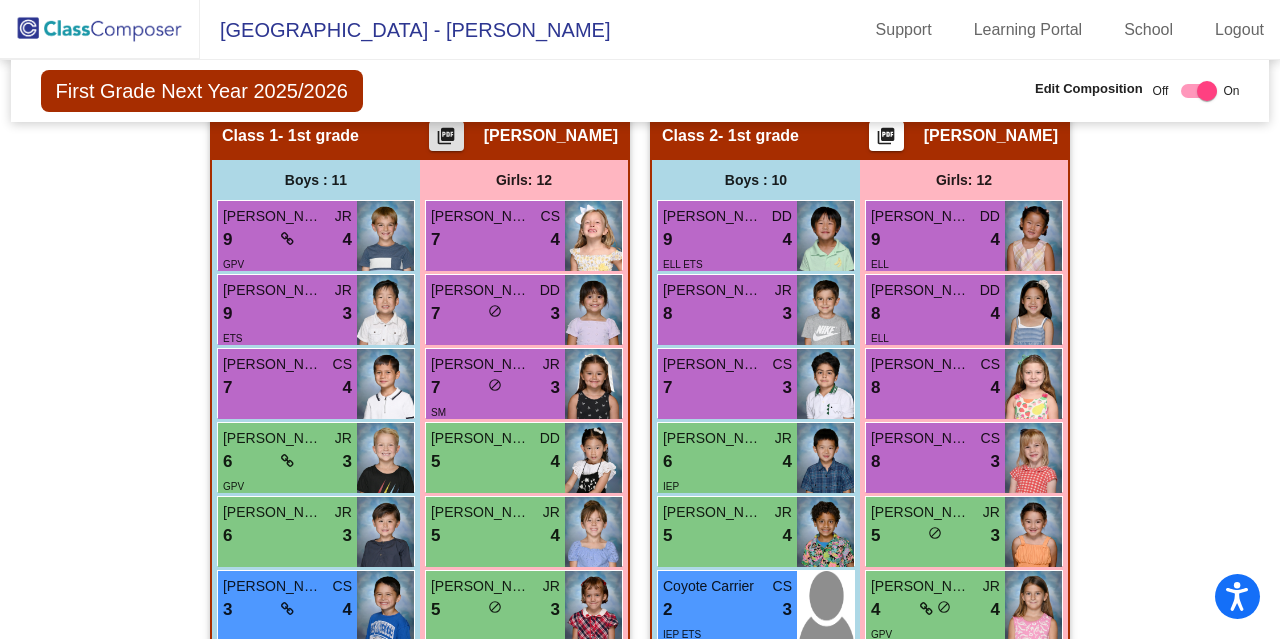 click 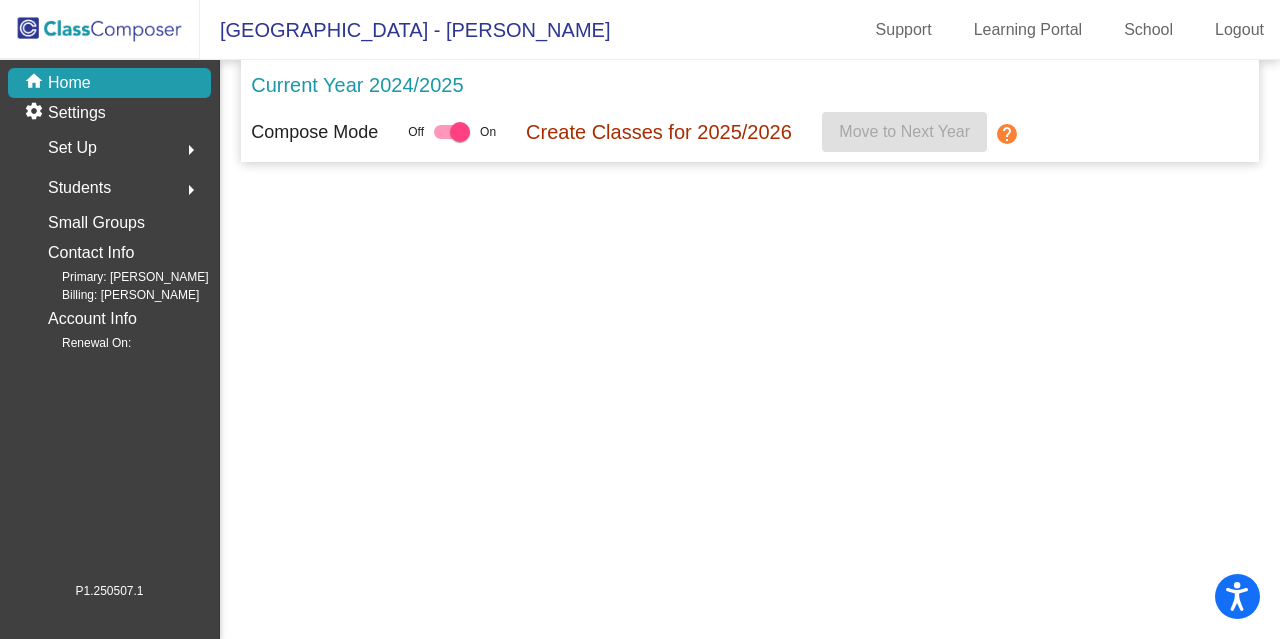 scroll, scrollTop: 0, scrollLeft: 0, axis: both 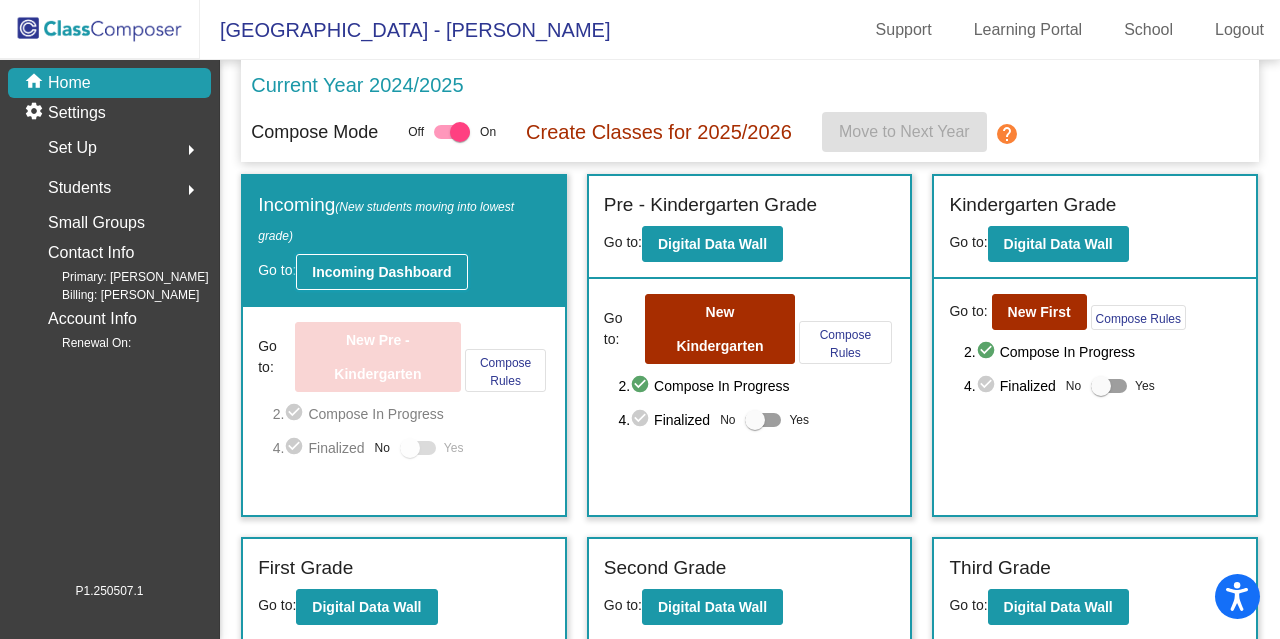 click on "Incoming Dashboard" 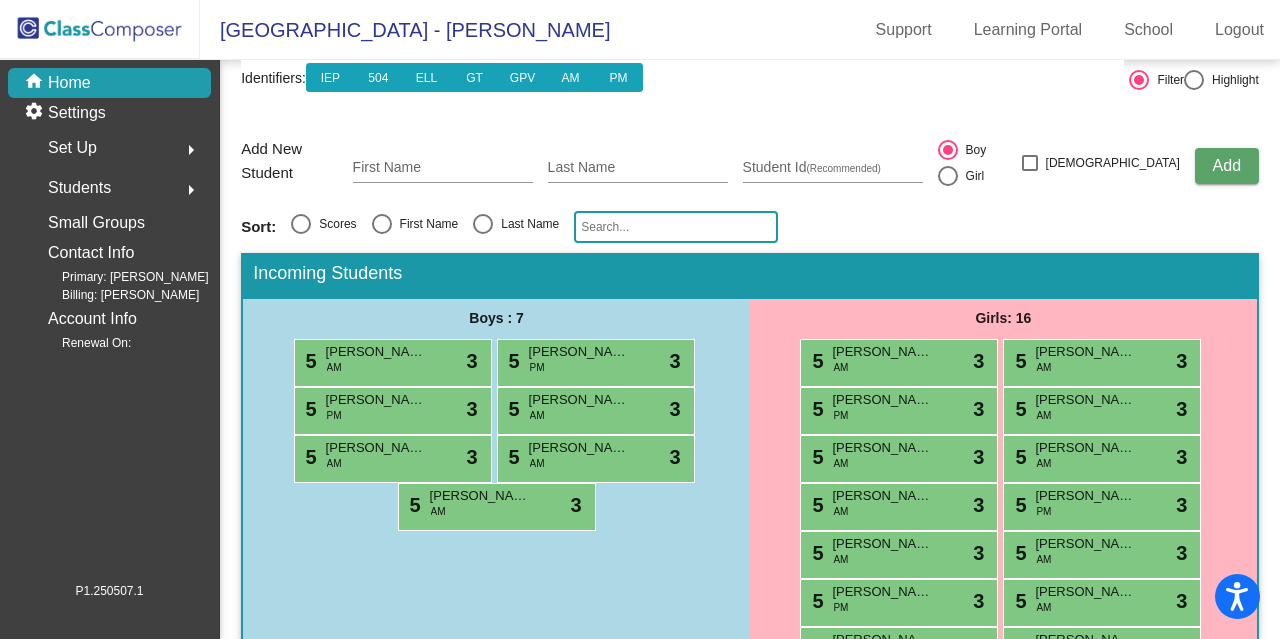 scroll, scrollTop: 184, scrollLeft: 0, axis: vertical 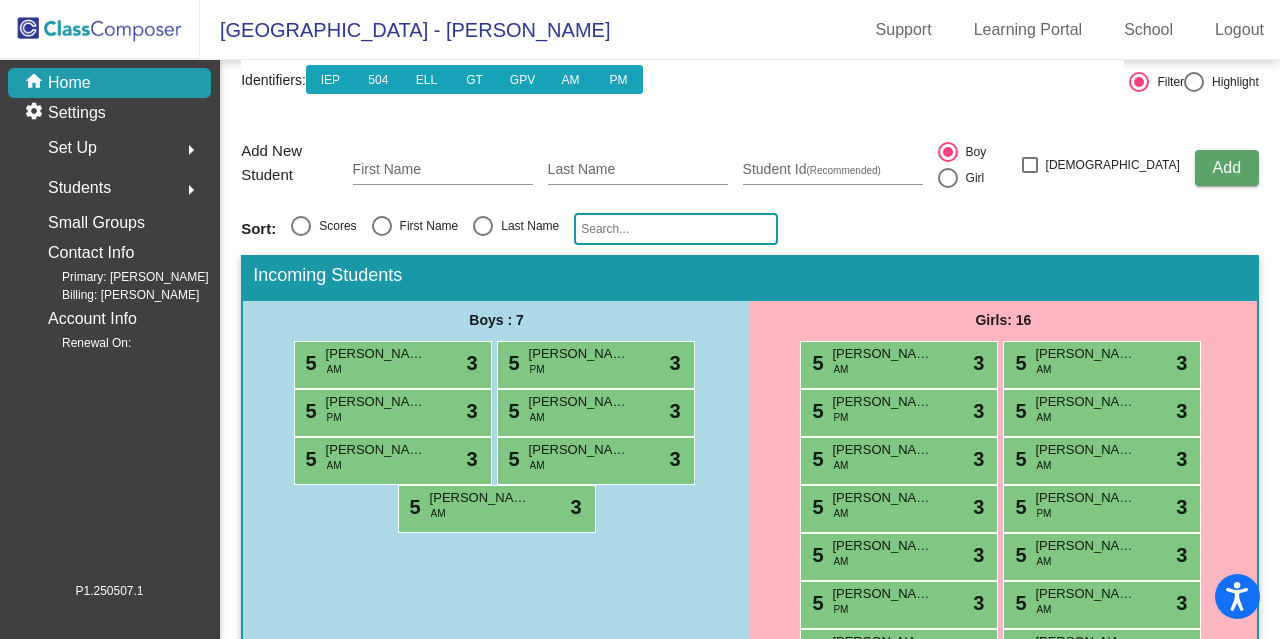 click 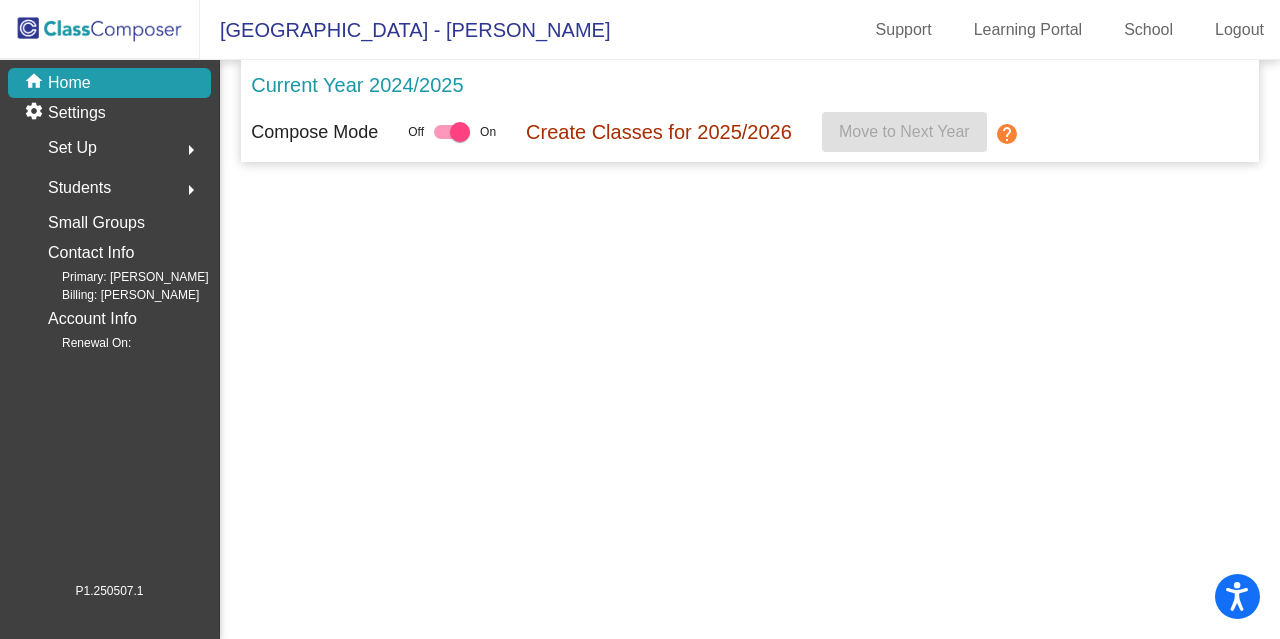 scroll, scrollTop: 0, scrollLeft: 0, axis: both 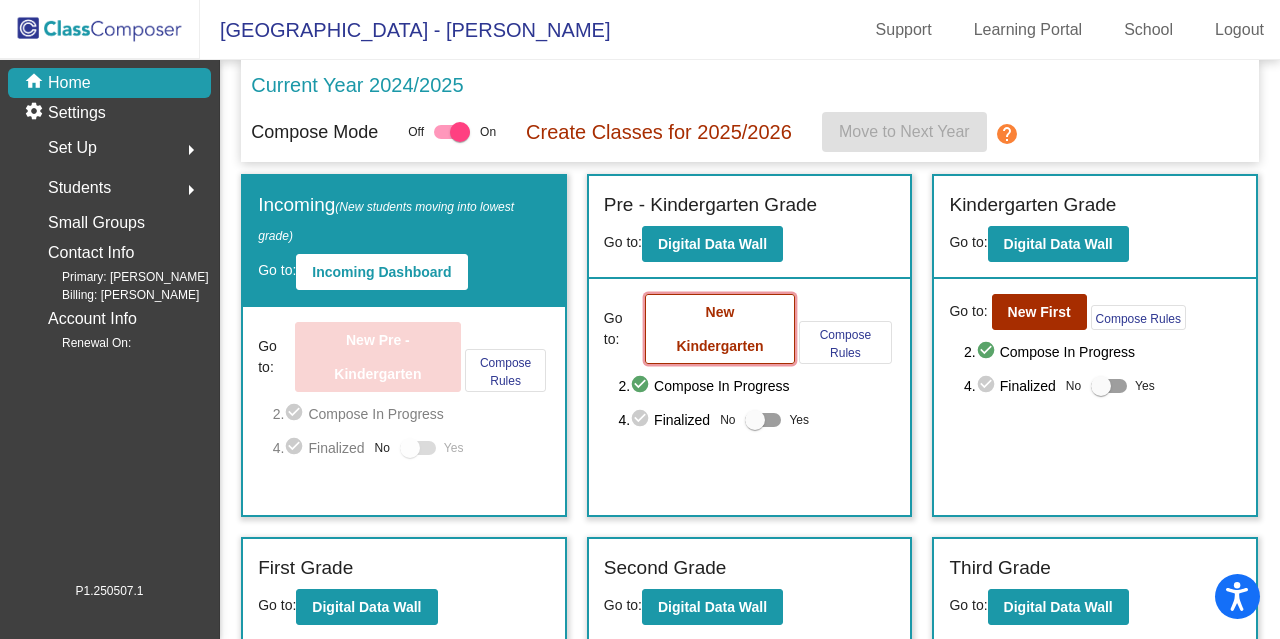 click on "New Kindergarten" 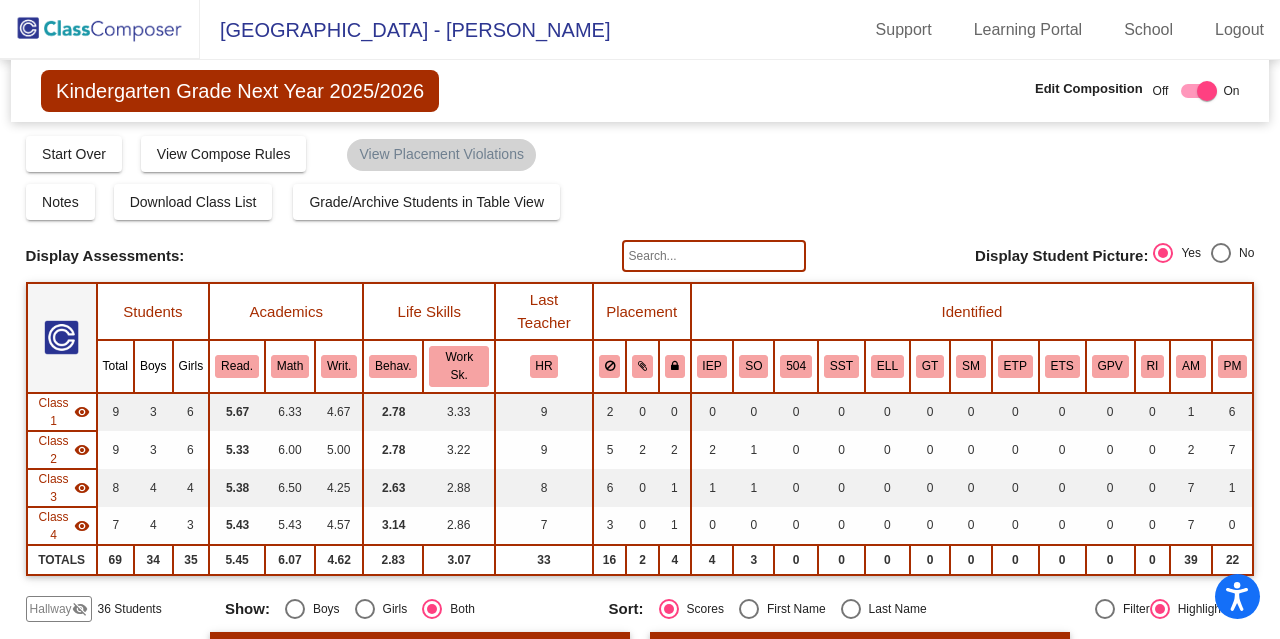 click 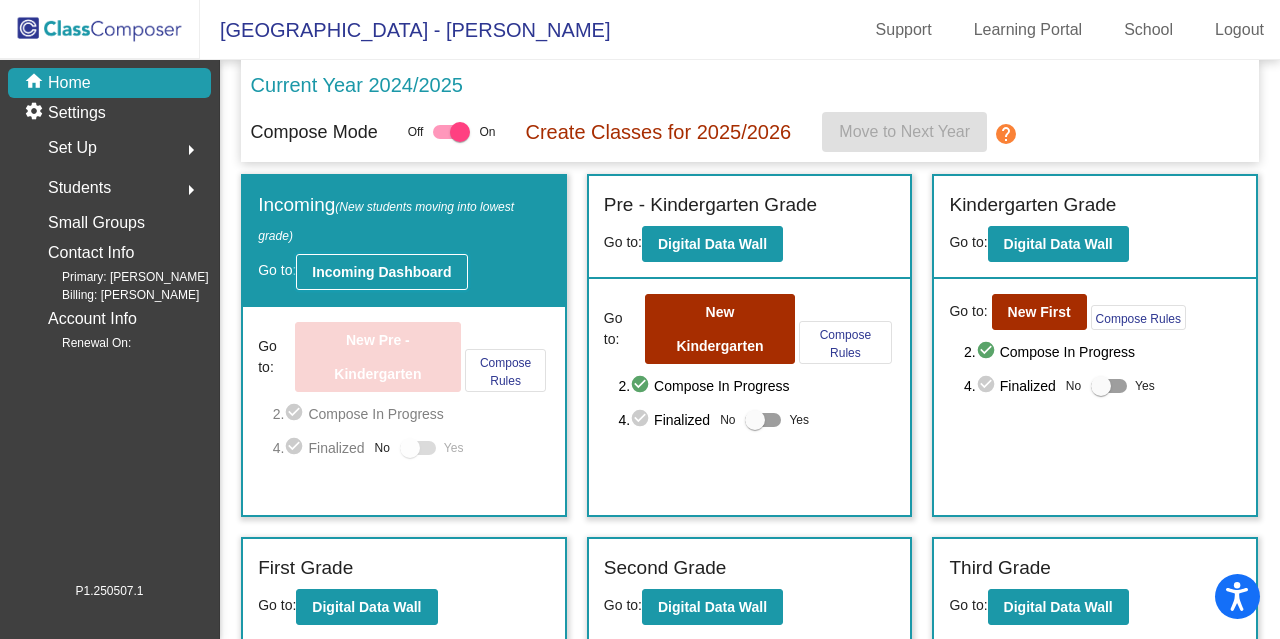 click on "Incoming Dashboard" 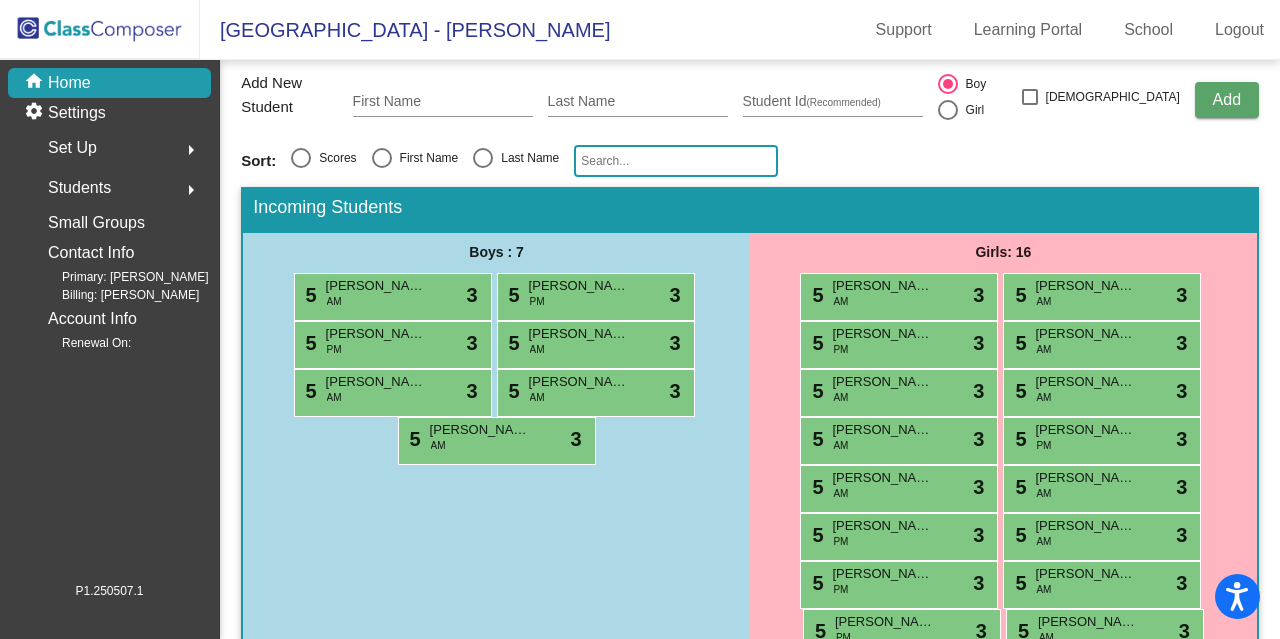 scroll, scrollTop: 248, scrollLeft: 0, axis: vertical 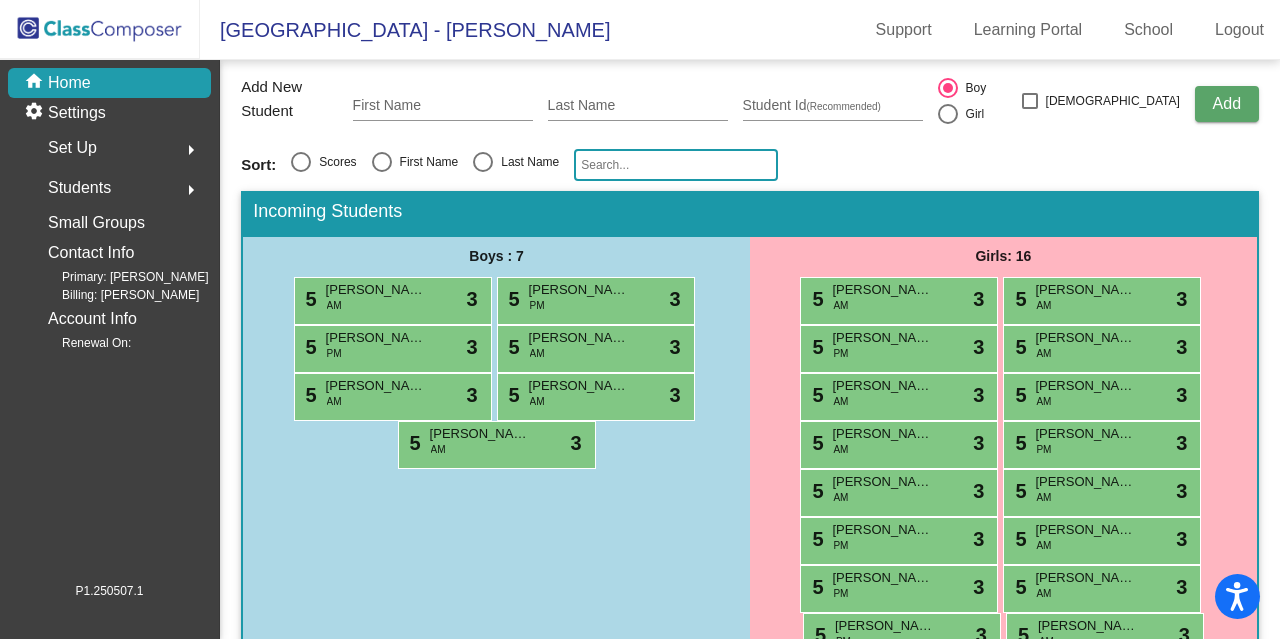 click on "5 Avery Kim AM lock do_not_disturb_alt 3 5 Fiorella Alvarez AM lock do_not_disturb_alt 3 5 Isabella Ivory PM lock do_not_disturb_alt 3 5 Danica Kim AM lock do_not_disturb_alt 3 5 Mia Coletta AM lock do_not_disturb_alt 3 5 Chloe Kunert AM lock do_not_disturb_alt 3 5 Maya Ram AM lock do_not_disturb_alt 3 5 Violet Messerian PM lock do_not_disturb_alt 3 5 Ruby Gallagher AM lock do_not_disturb_alt 3 5 Audrielle Brown AM lock do_not_disturb_alt 3 5 Violet Hayes PM lock do_not_disturb_alt 3 5 Ella Siraki AM lock do_not_disturb_alt 3 5 Kailani Mulcahy PM lock do_not_disturb_alt 3 5 Madison Hopkins AM lock do_not_disturb_alt 3 5 Cara DiCiaccio PM lock do_not_disturb_alt 3 5 Harper Kim AM lock do_not_disturb_alt 3" at bounding box center (1003, 469) 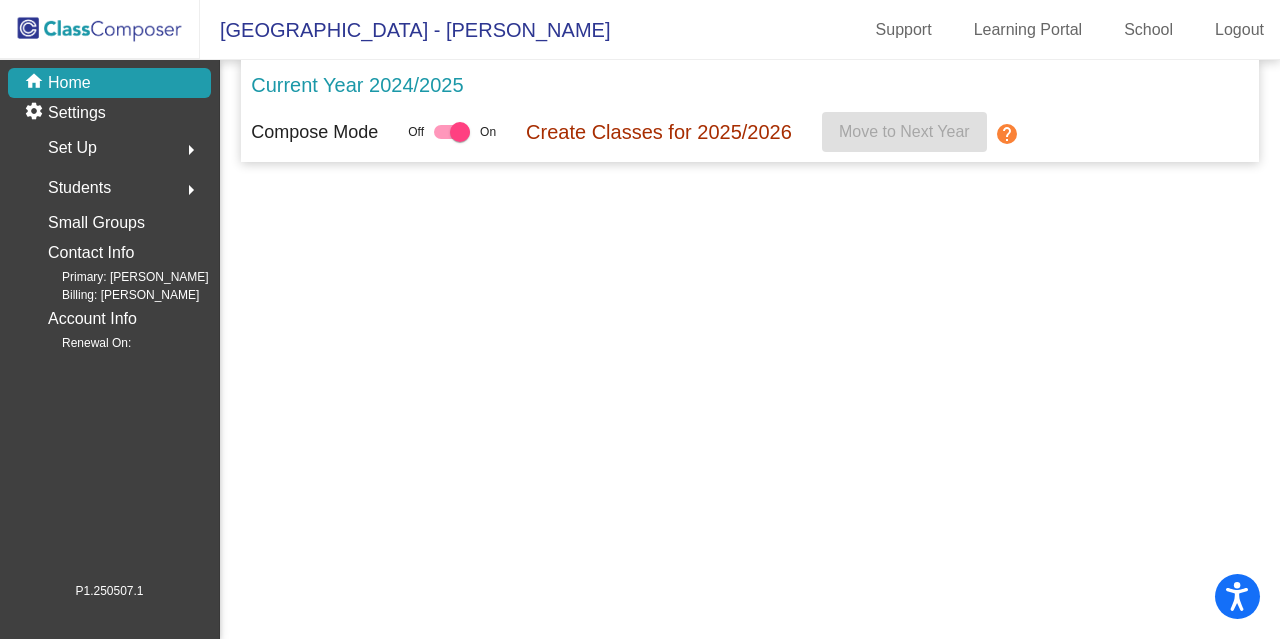 scroll, scrollTop: 0, scrollLeft: 0, axis: both 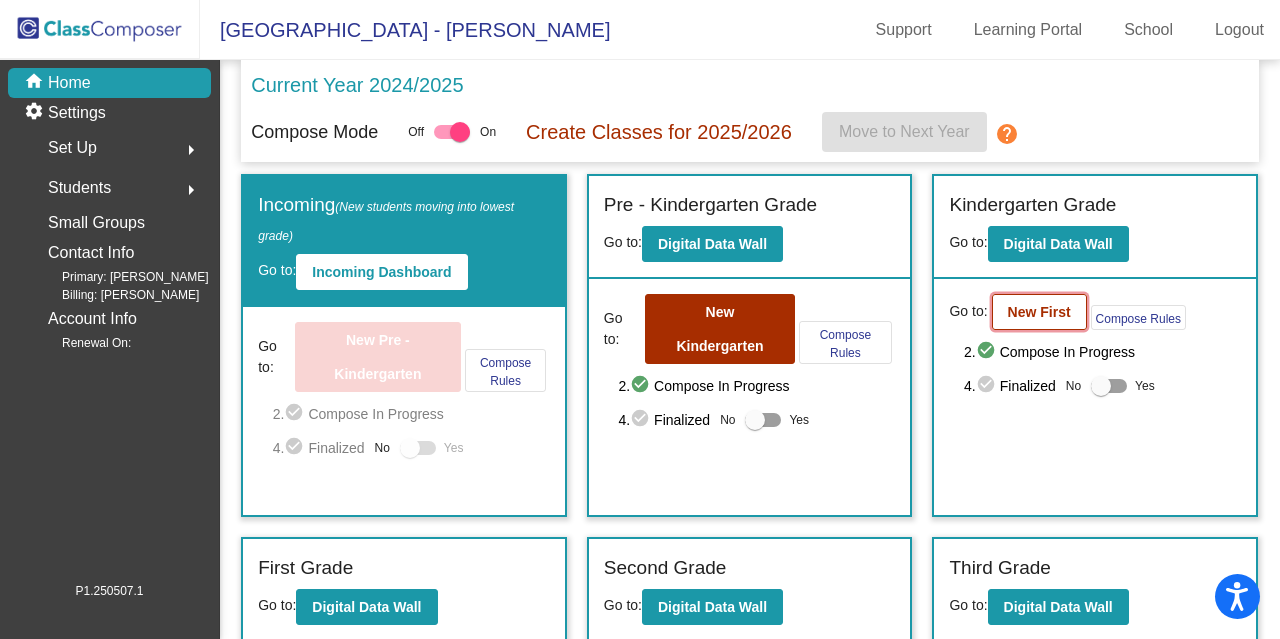 click on "New First" 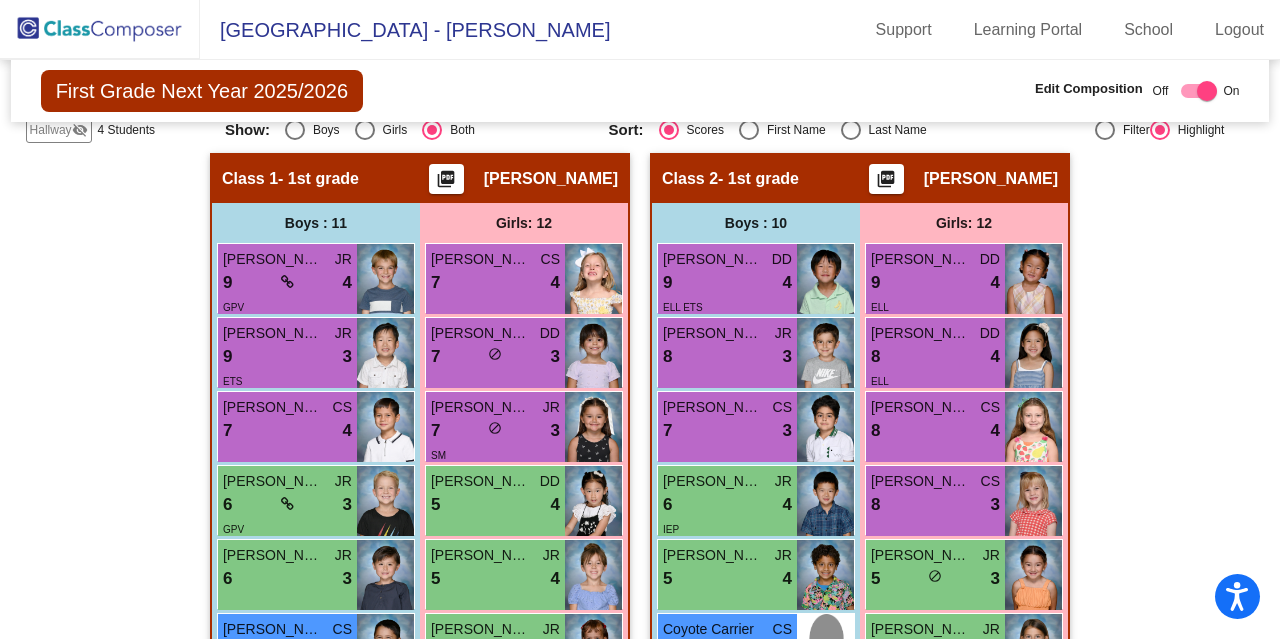 scroll, scrollTop: 450, scrollLeft: 0, axis: vertical 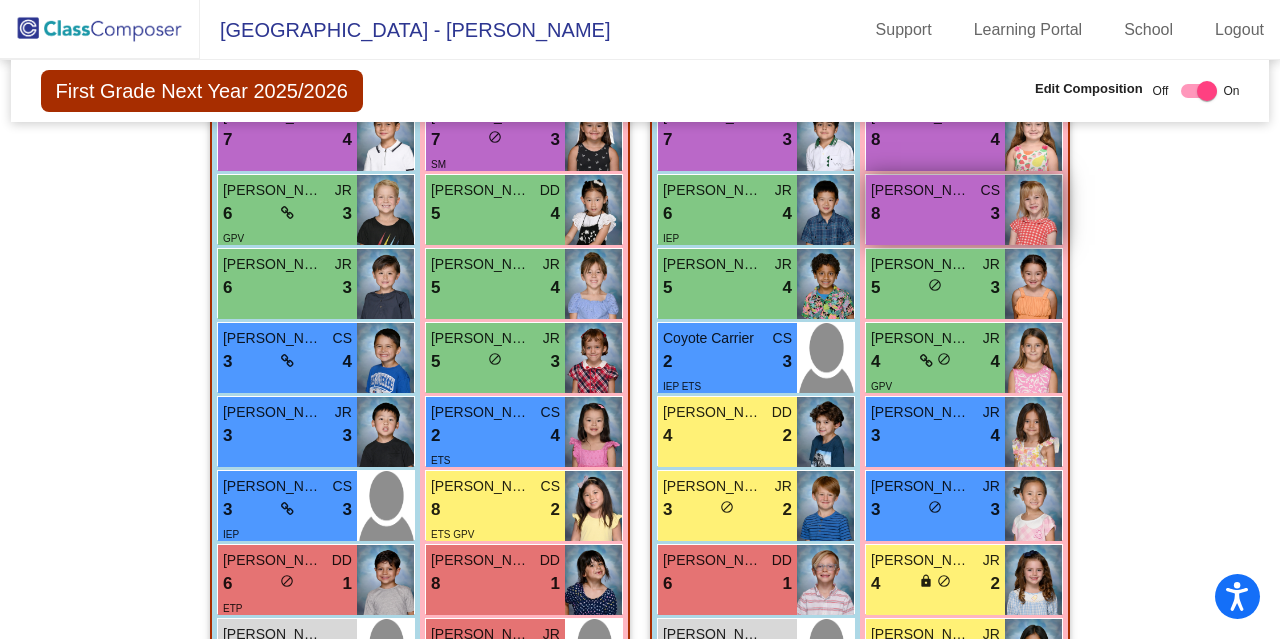click on "Rowan Hall" at bounding box center [921, 190] 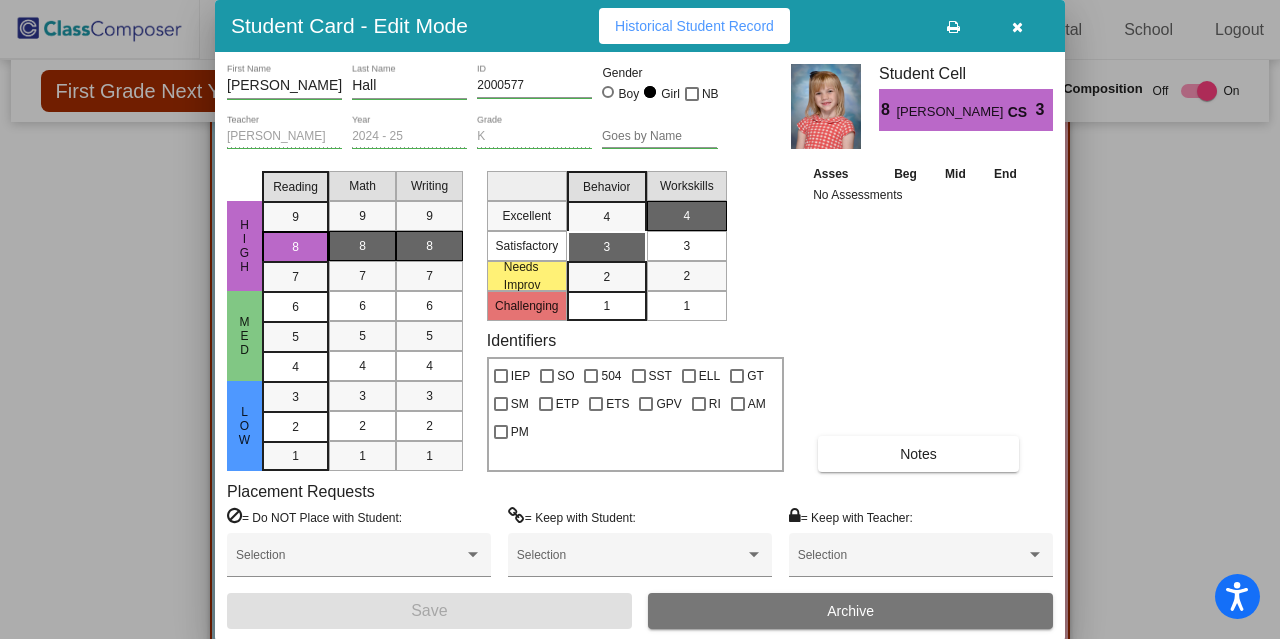click at bounding box center [1017, 26] 